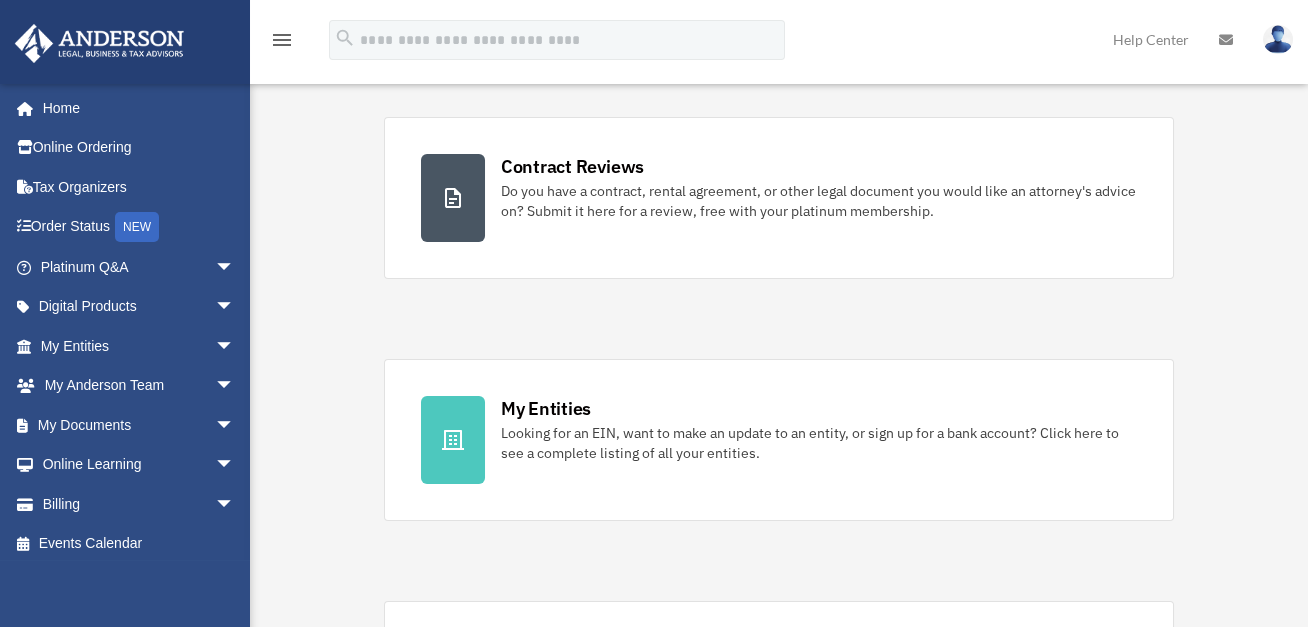 scroll, scrollTop: 381, scrollLeft: 0, axis: vertical 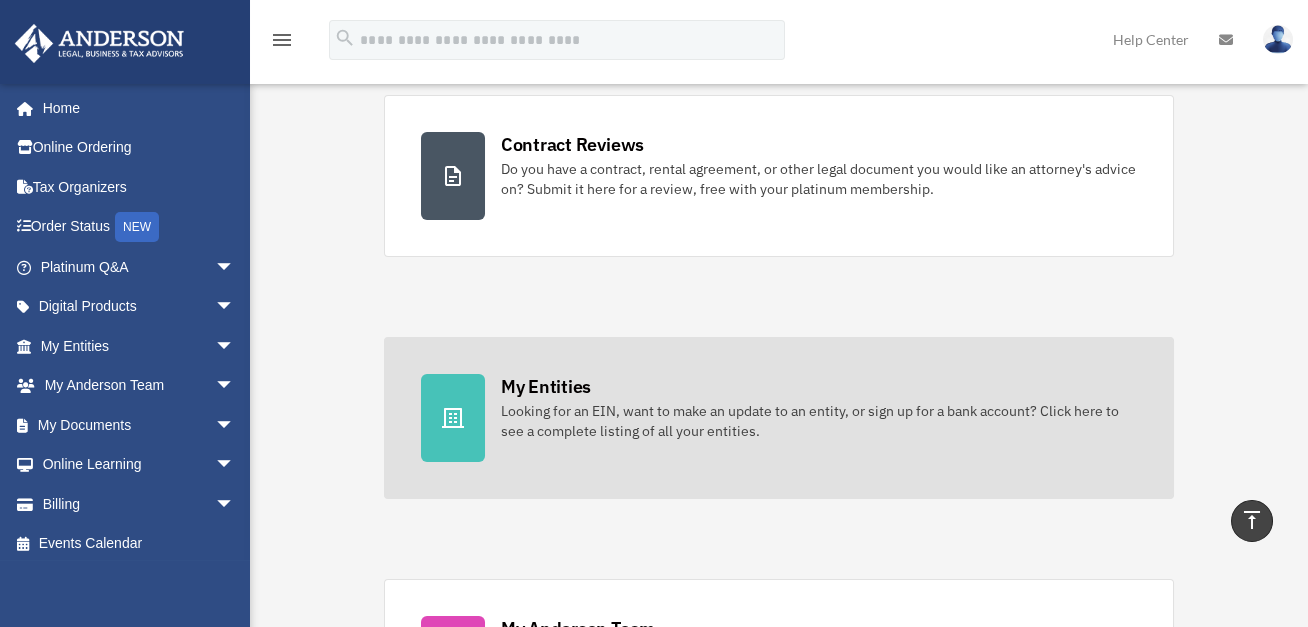 click on "My Entities" at bounding box center (546, 386) 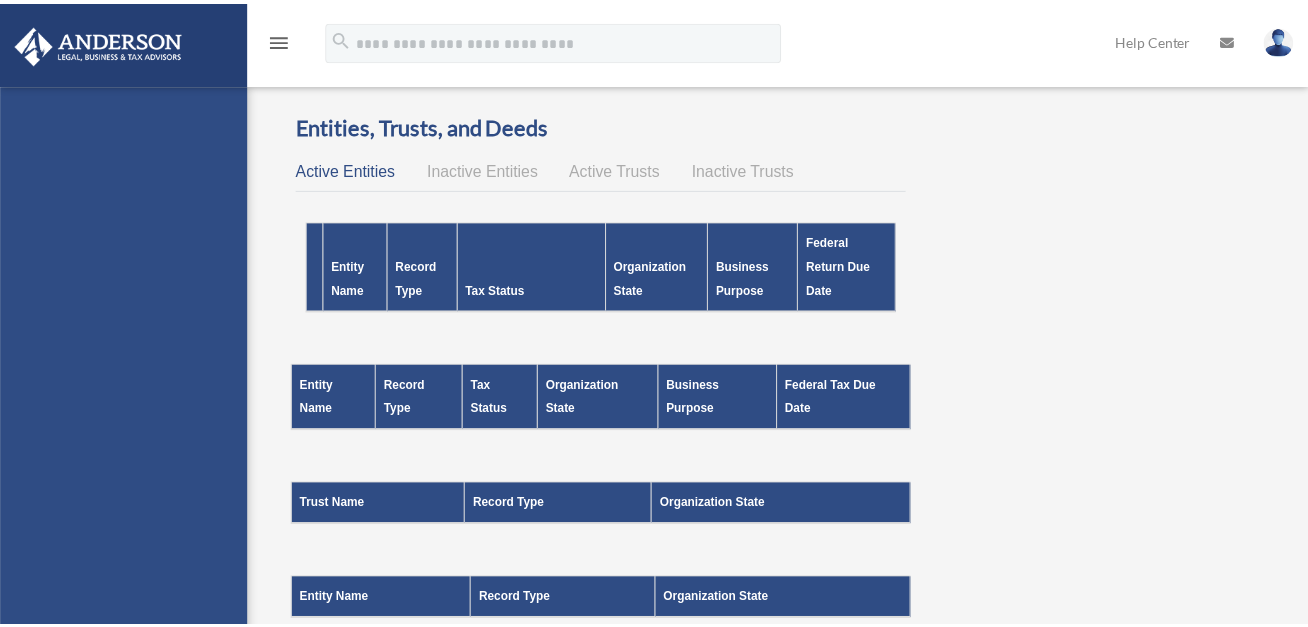 scroll, scrollTop: 0, scrollLeft: 0, axis: both 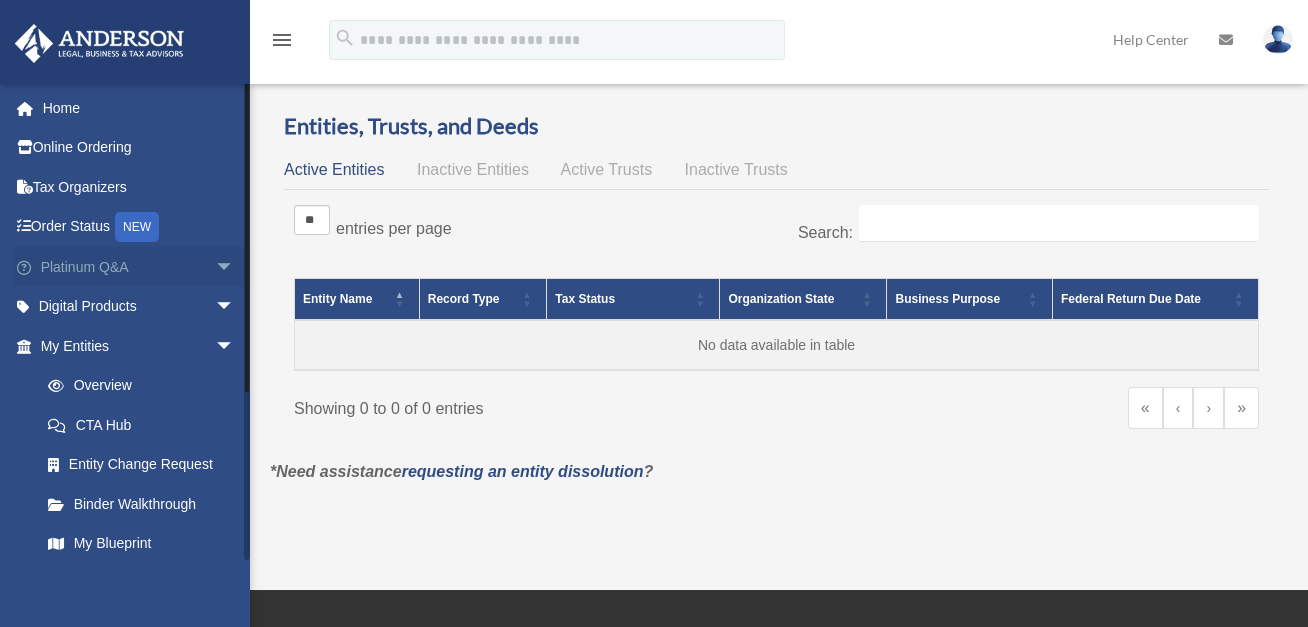 click on "arrow_drop_down" at bounding box center (235, 267) 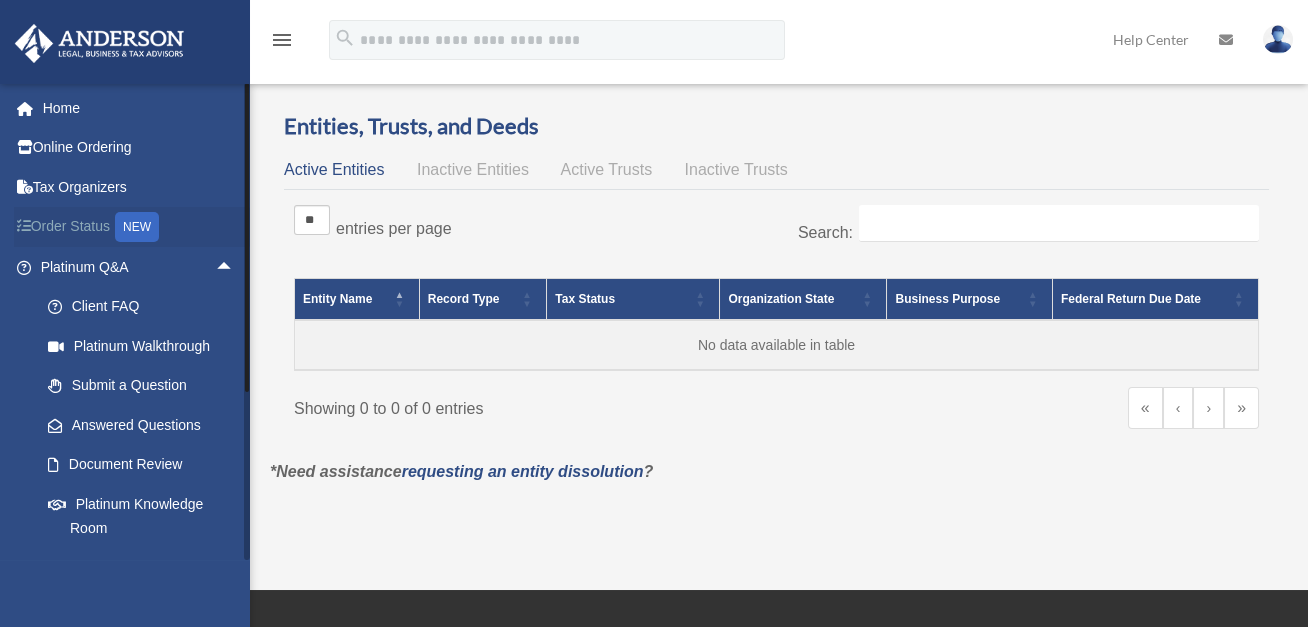 click on "Order Status  NEW" at bounding box center [139, 227] 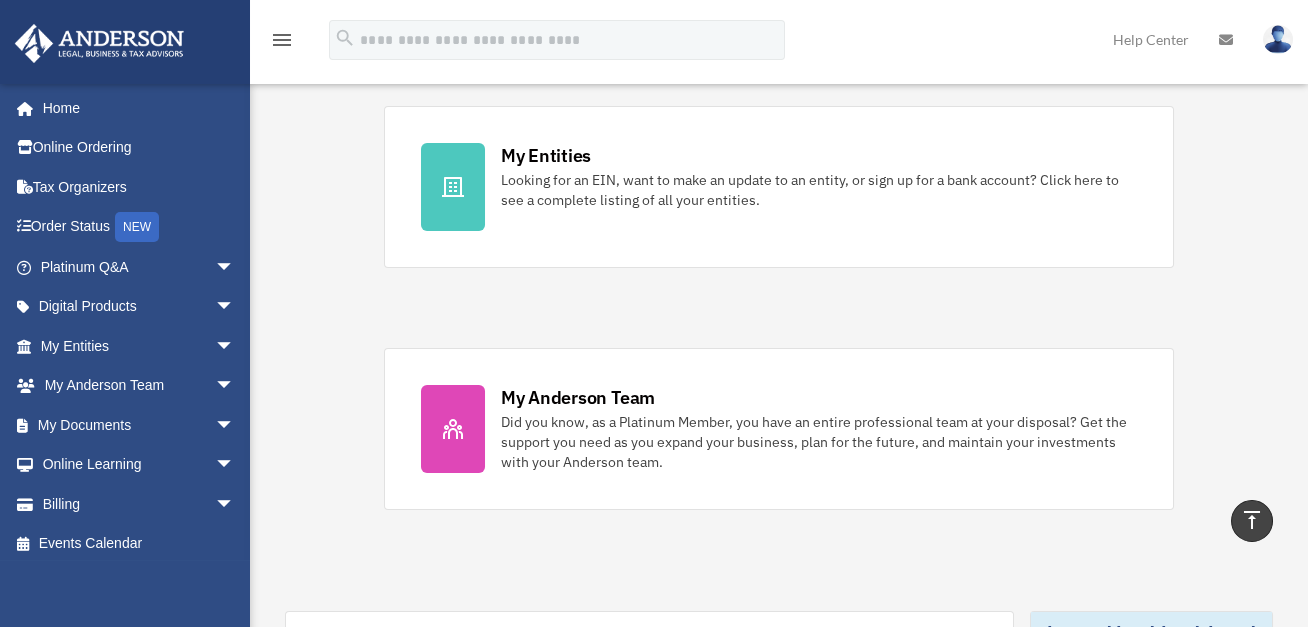 scroll, scrollTop: 613, scrollLeft: 0, axis: vertical 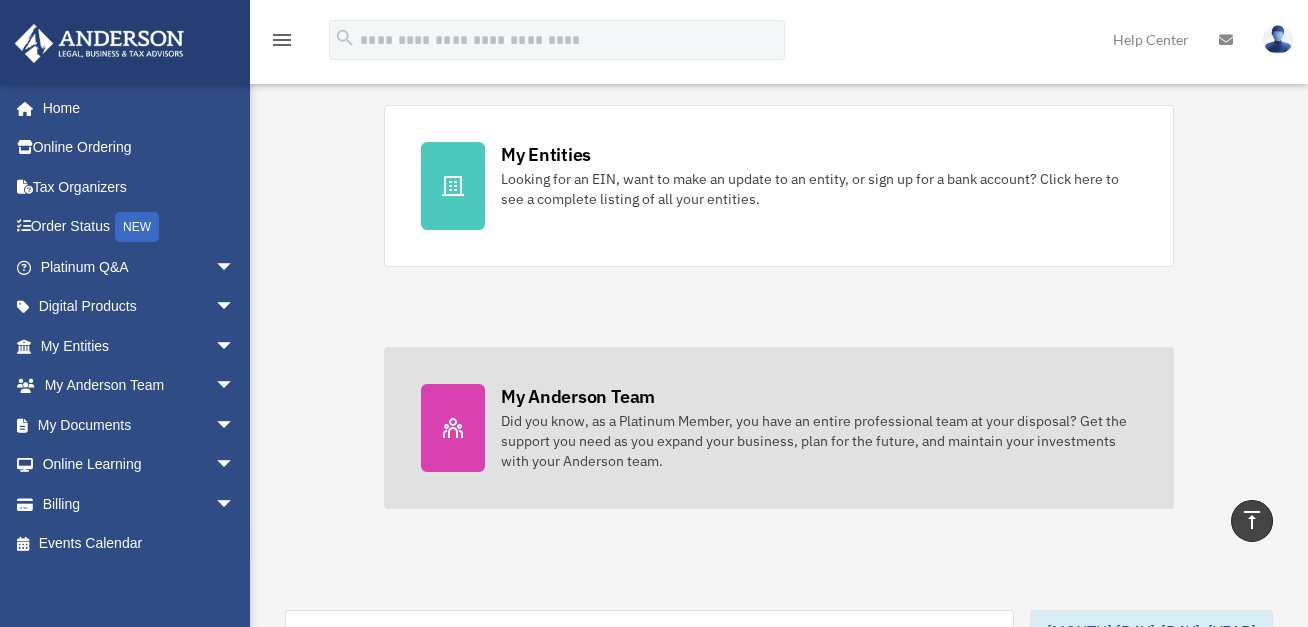 click at bounding box center [453, 428] 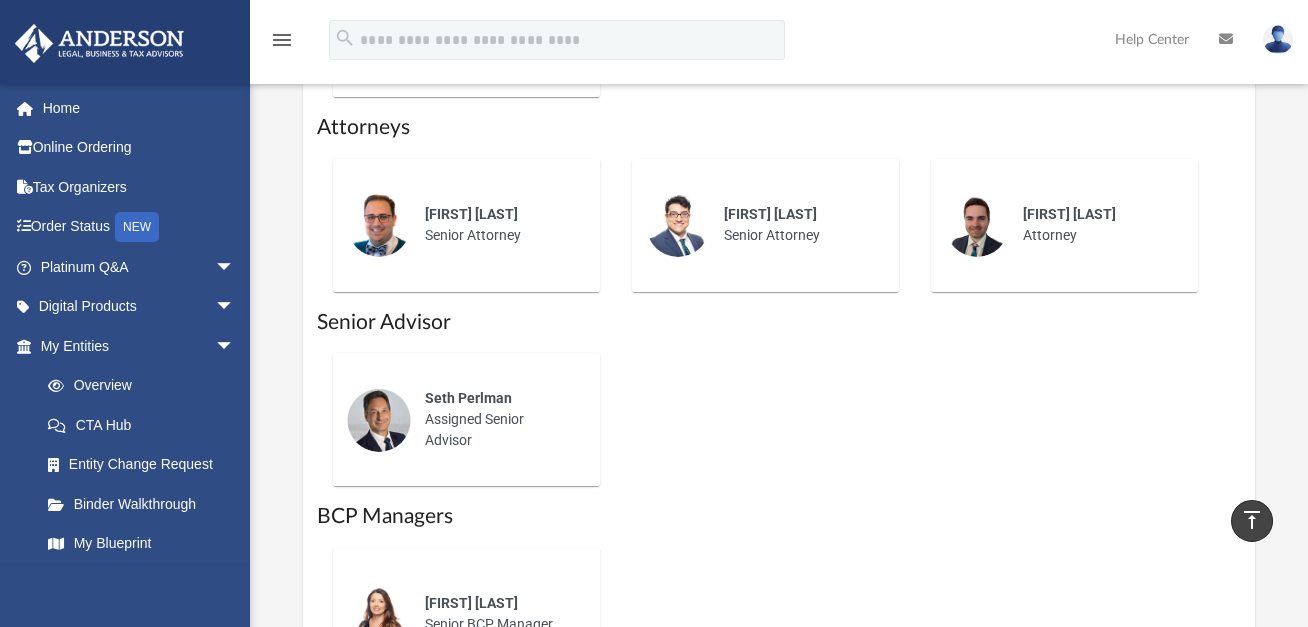 scroll, scrollTop: 1361, scrollLeft: 0, axis: vertical 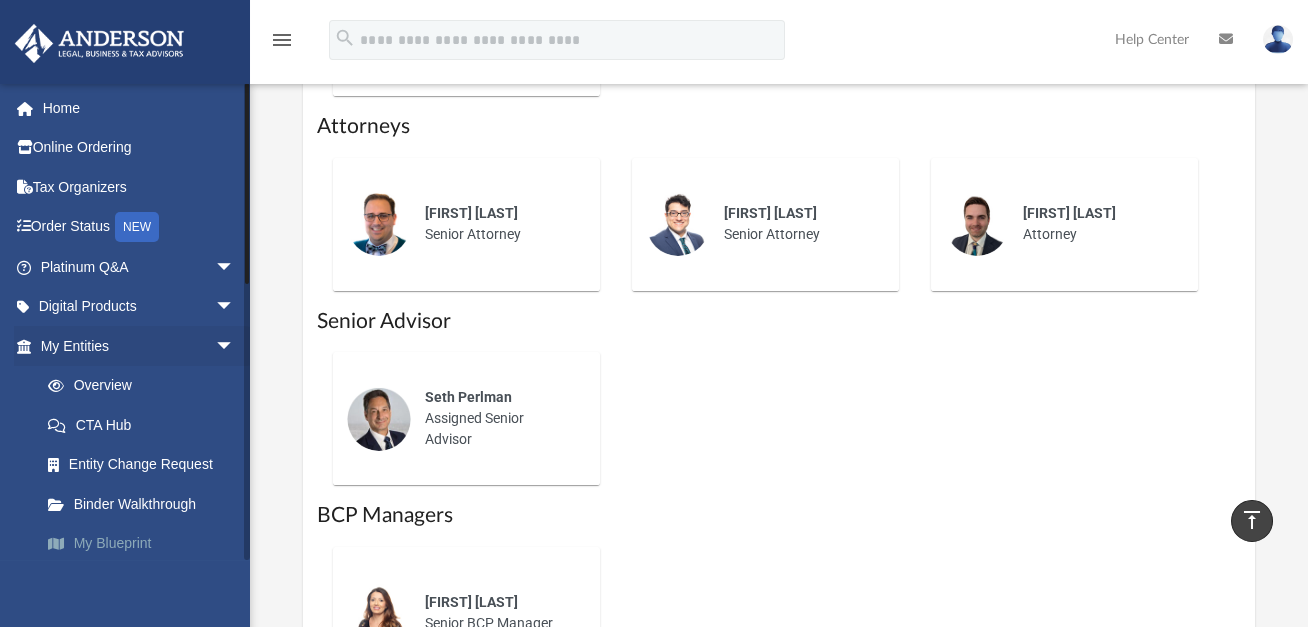 click on "My Blueprint" at bounding box center (146, 544) 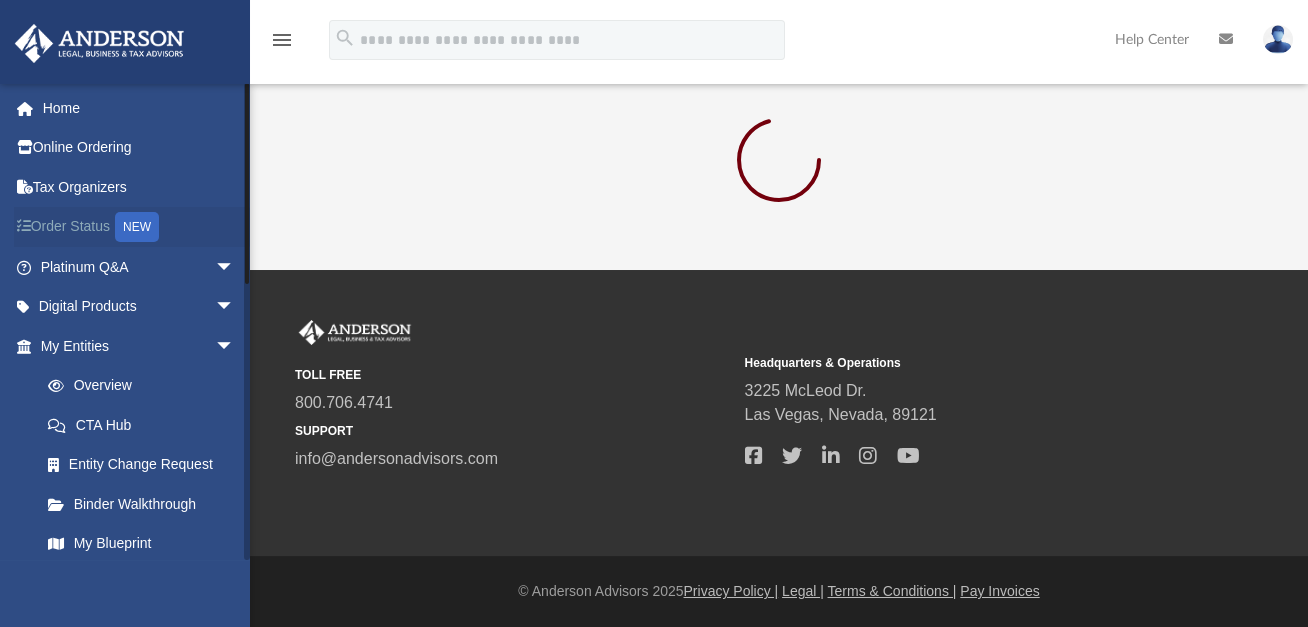 click on "Order Status  NEW" at bounding box center (139, 227) 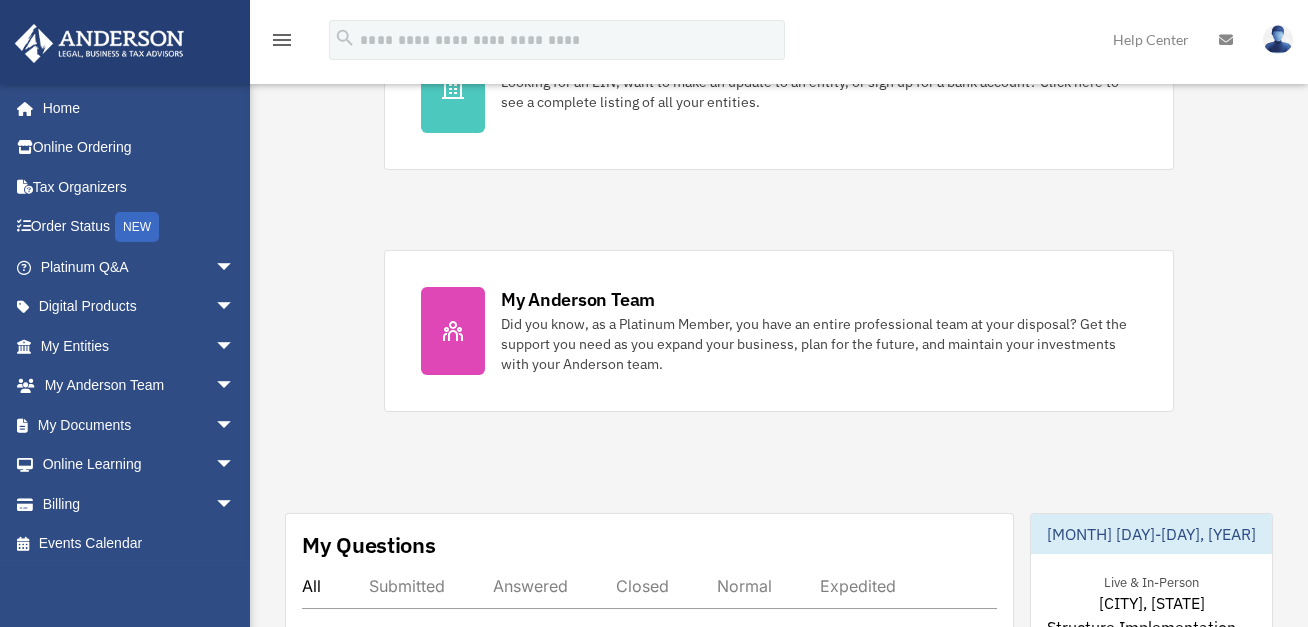 scroll, scrollTop: 720, scrollLeft: 0, axis: vertical 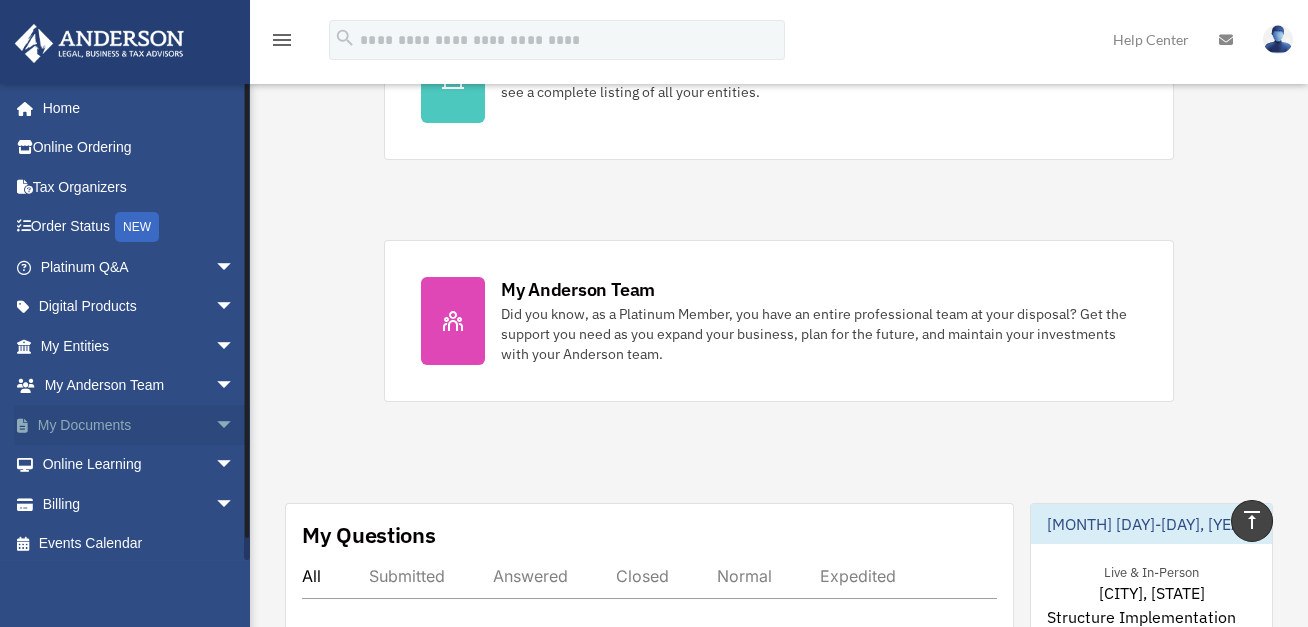 click on "arrow_drop_down" at bounding box center [235, 425] 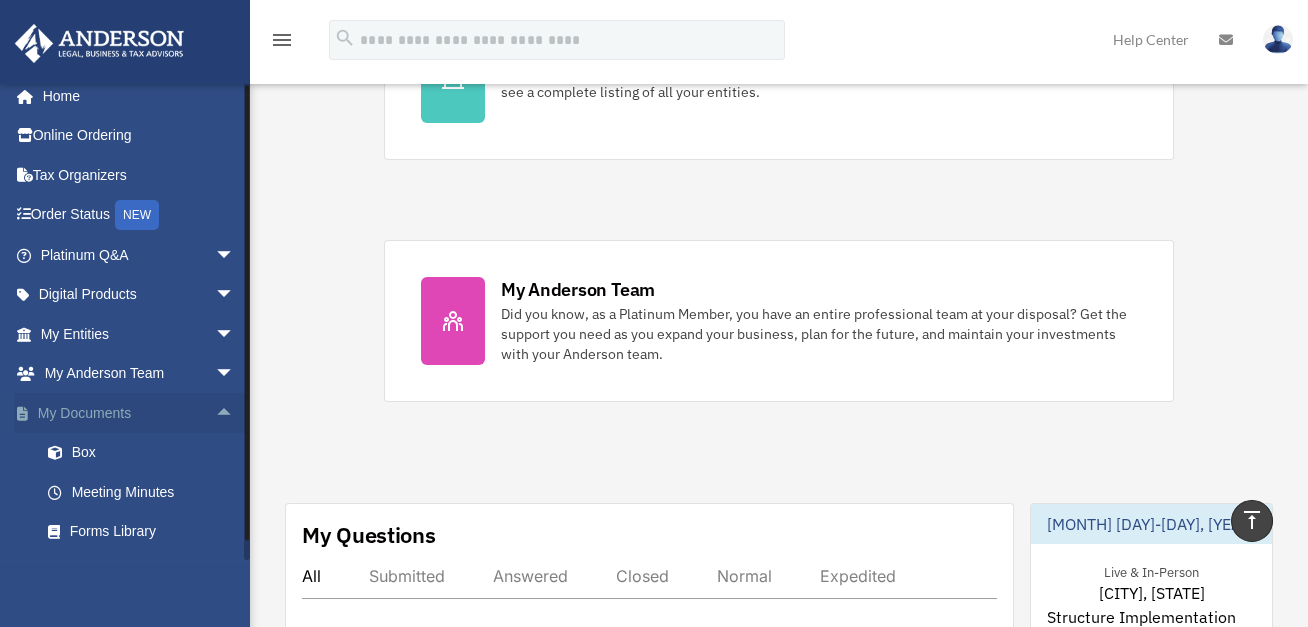 scroll, scrollTop: 28, scrollLeft: 0, axis: vertical 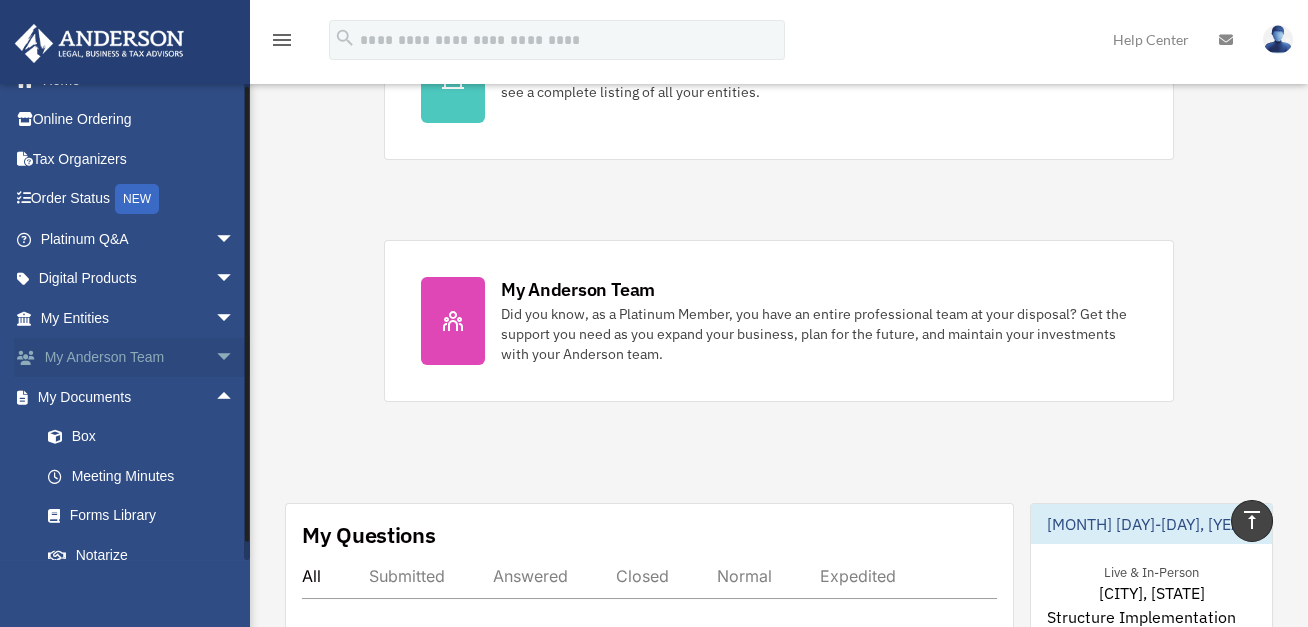 click on "arrow_drop_down" at bounding box center [235, 358] 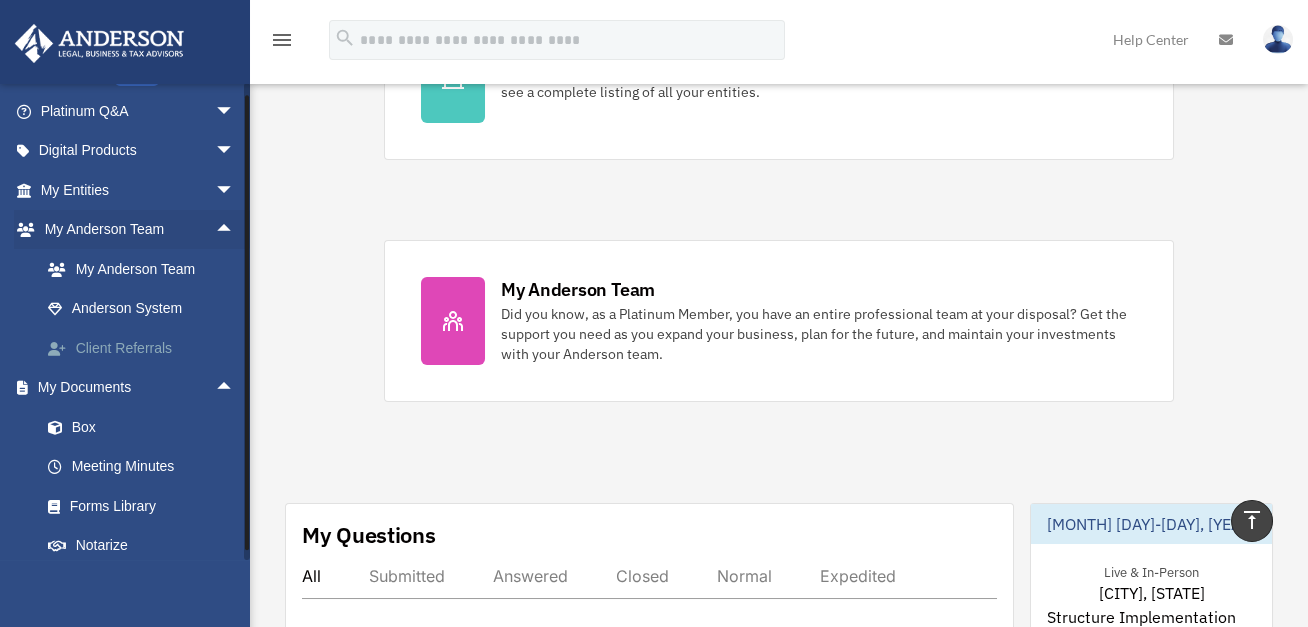 scroll, scrollTop: 157, scrollLeft: 0, axis: vertical 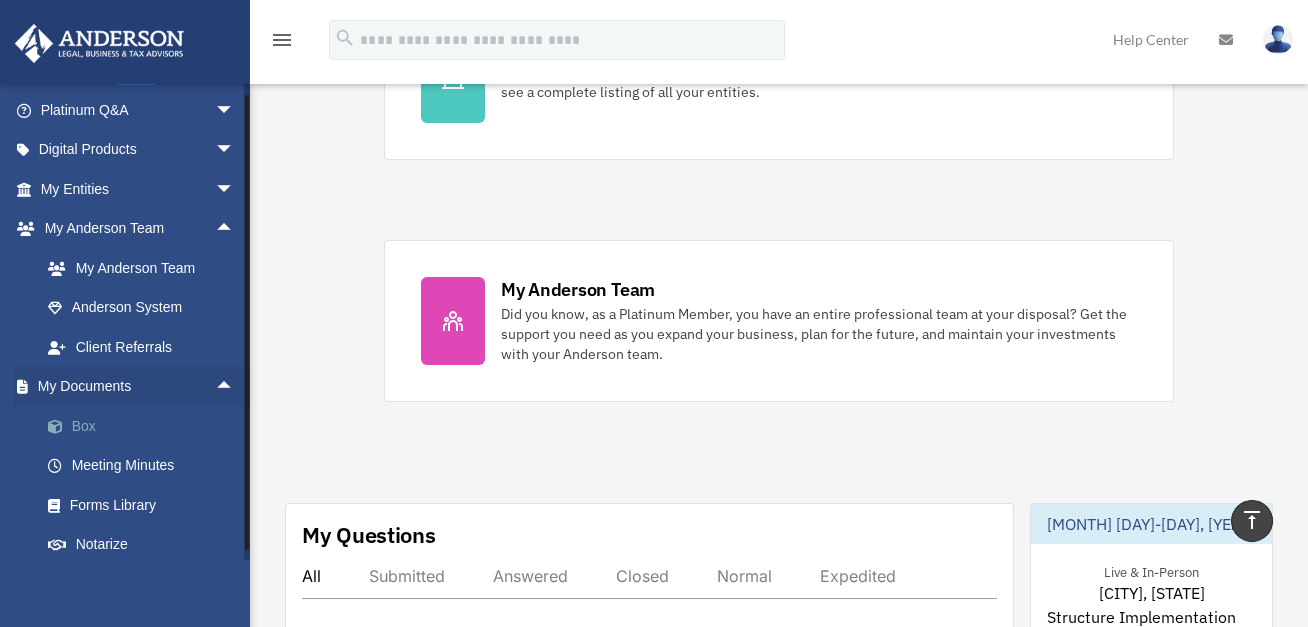 click on "Box" at bounding box center [146, 426] 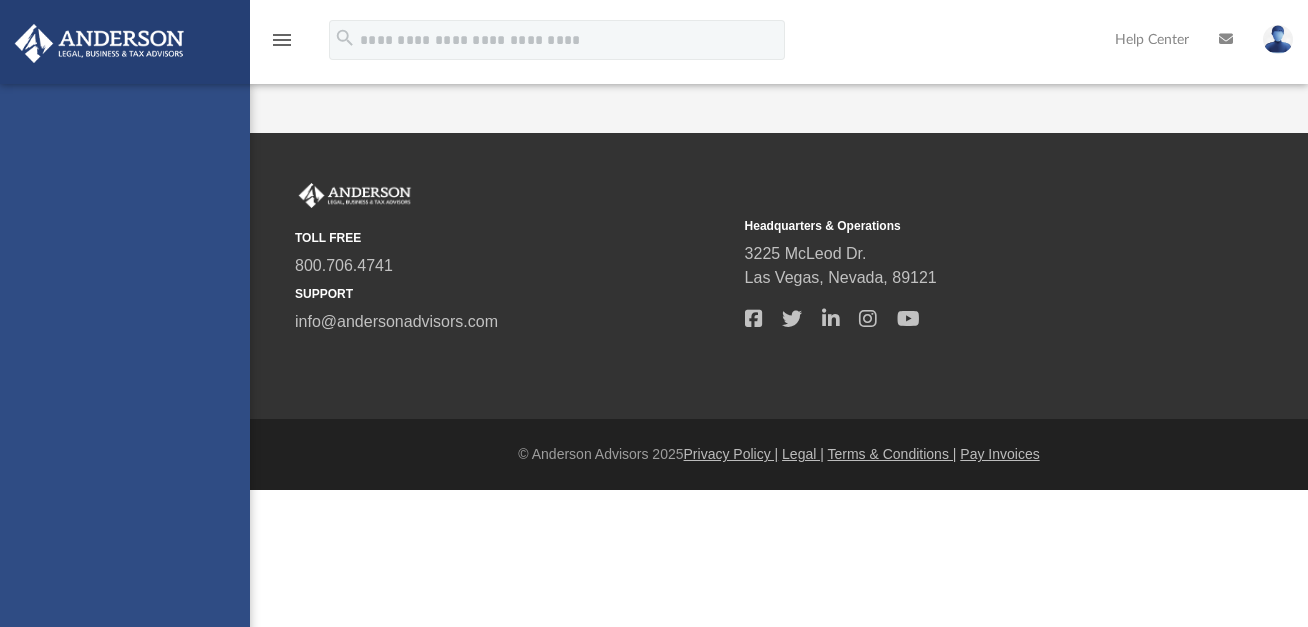 scroll, scrollTop: 0, scrollLeft: 0, axis: both 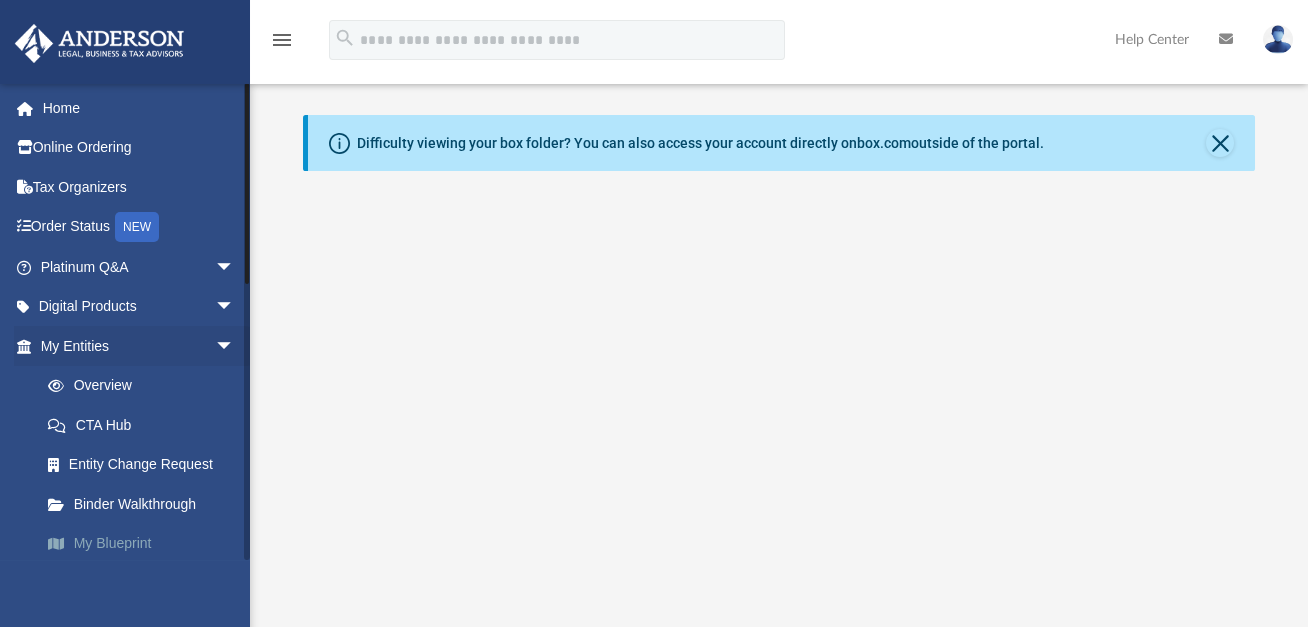 click on "My Blueprint" at bounding box center [146, 544] 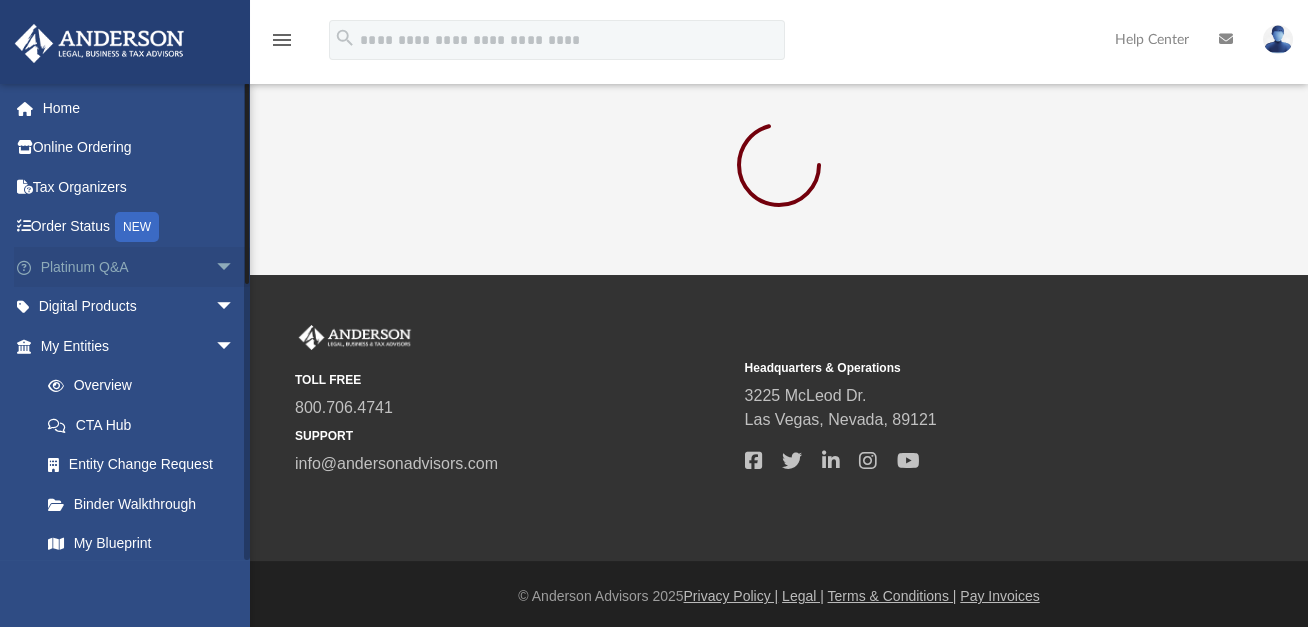 click on "Platinum Q&A arrow_drop_down" at bounding box center [139, 267] 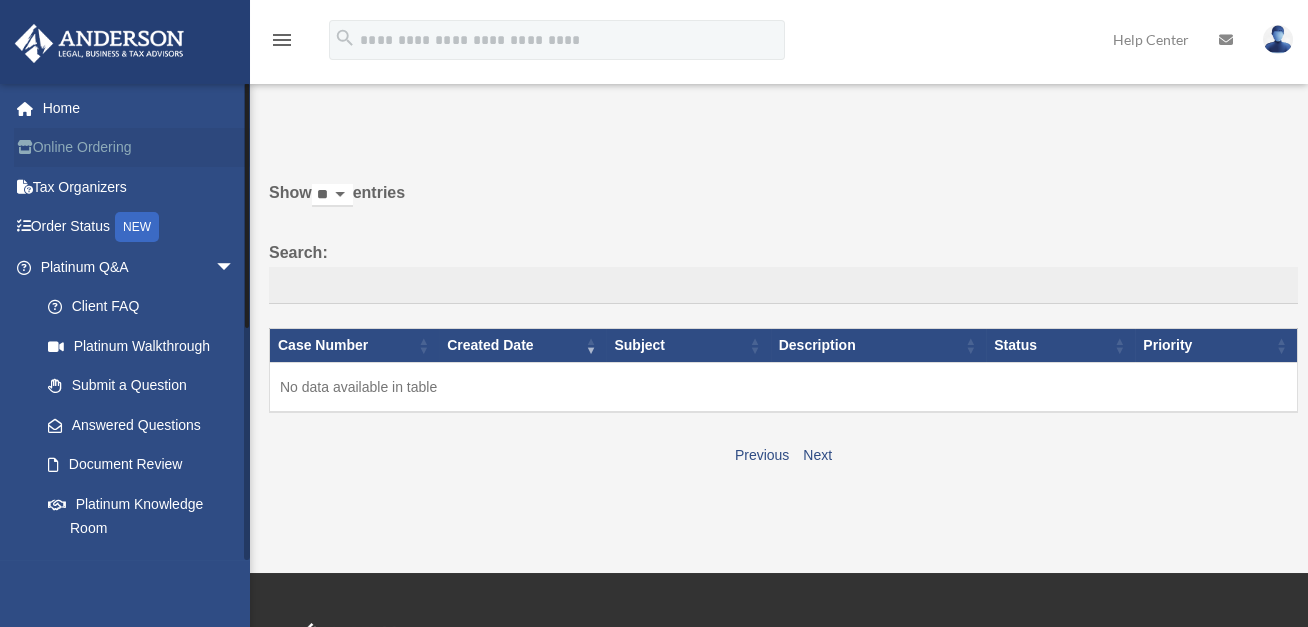 scroll, scrollTop: 0, scrollLeft: 0, axis: both 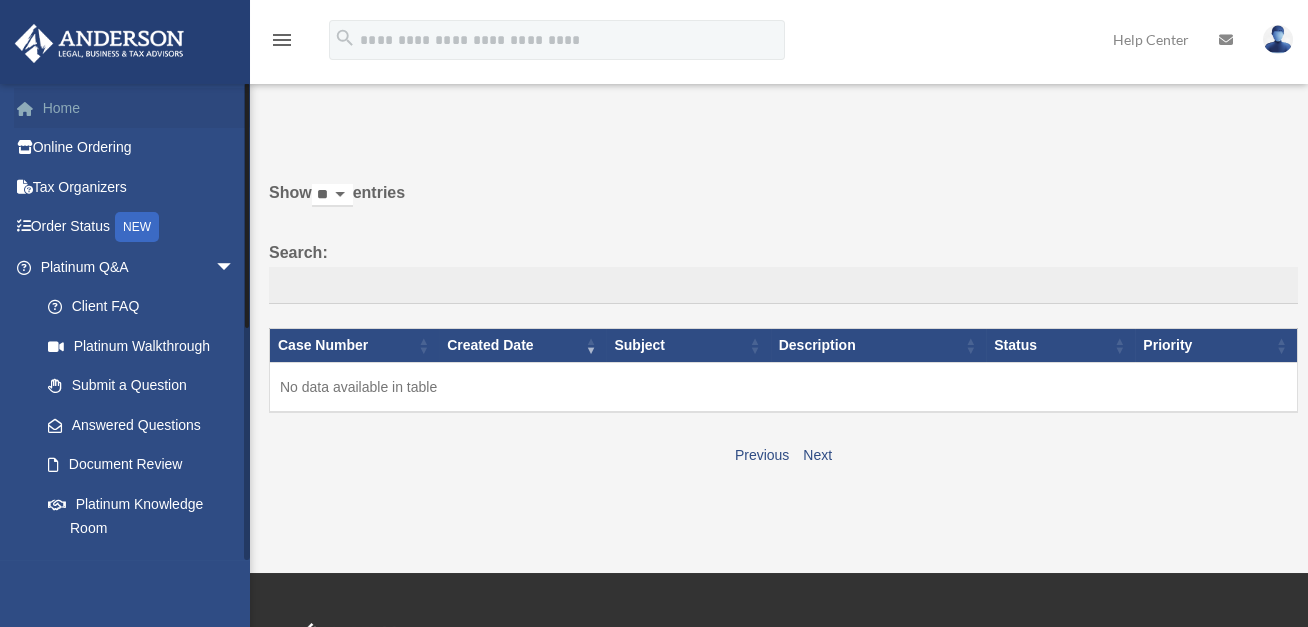 click on "Home" at bounding box center (139, 108) 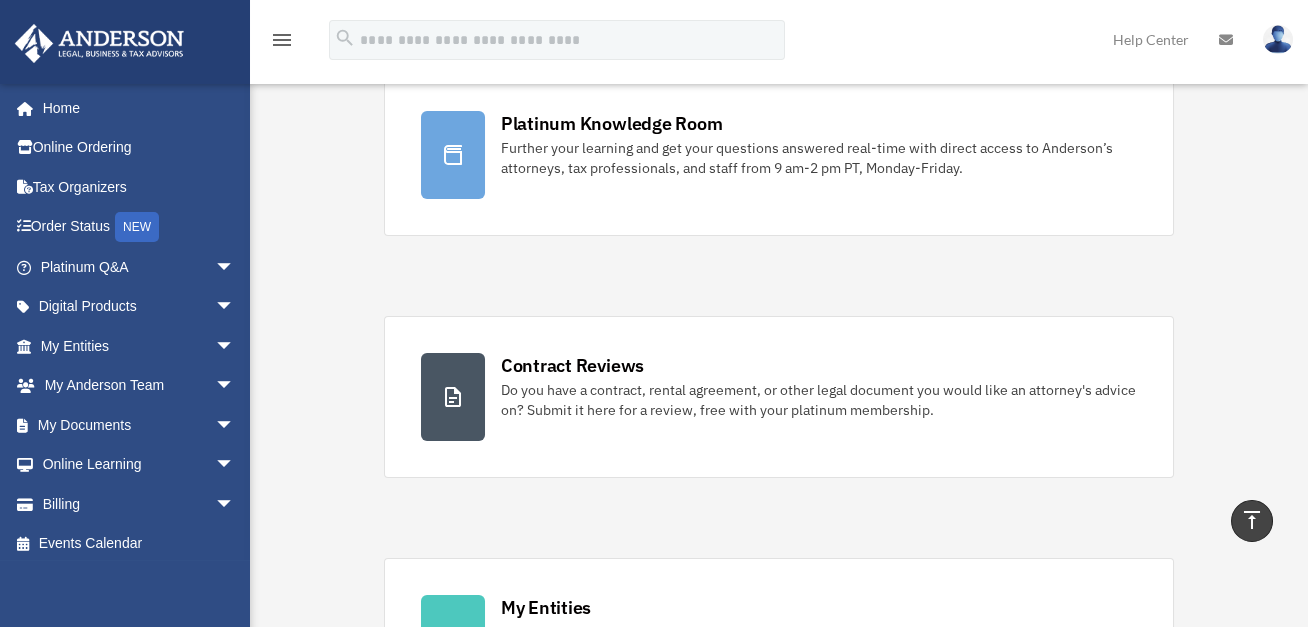 scroll, scrollTop: 159, scrollLeft: 0, axis: vertical 